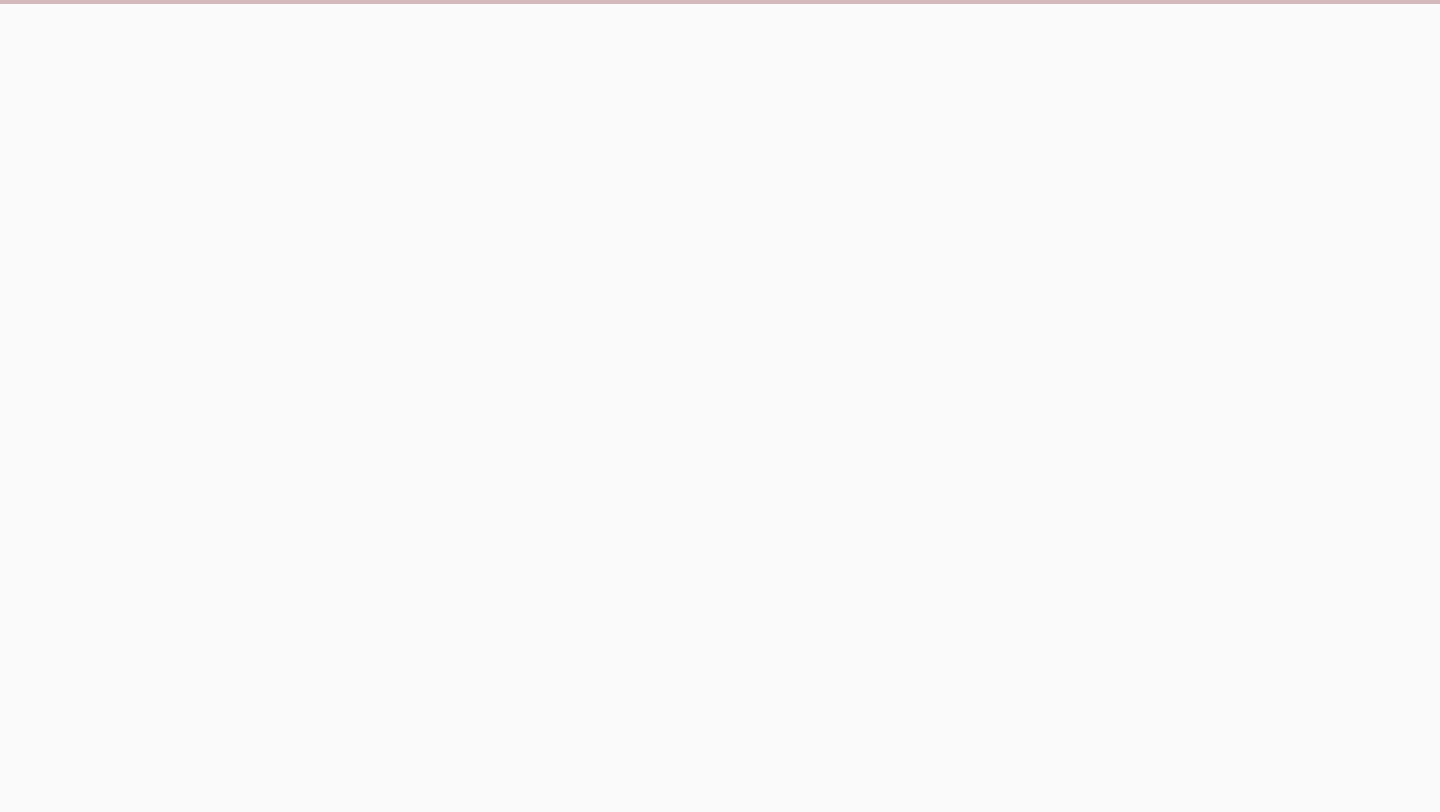 scroll, scrollTop: 0, scrollLeft: 0, axis: both 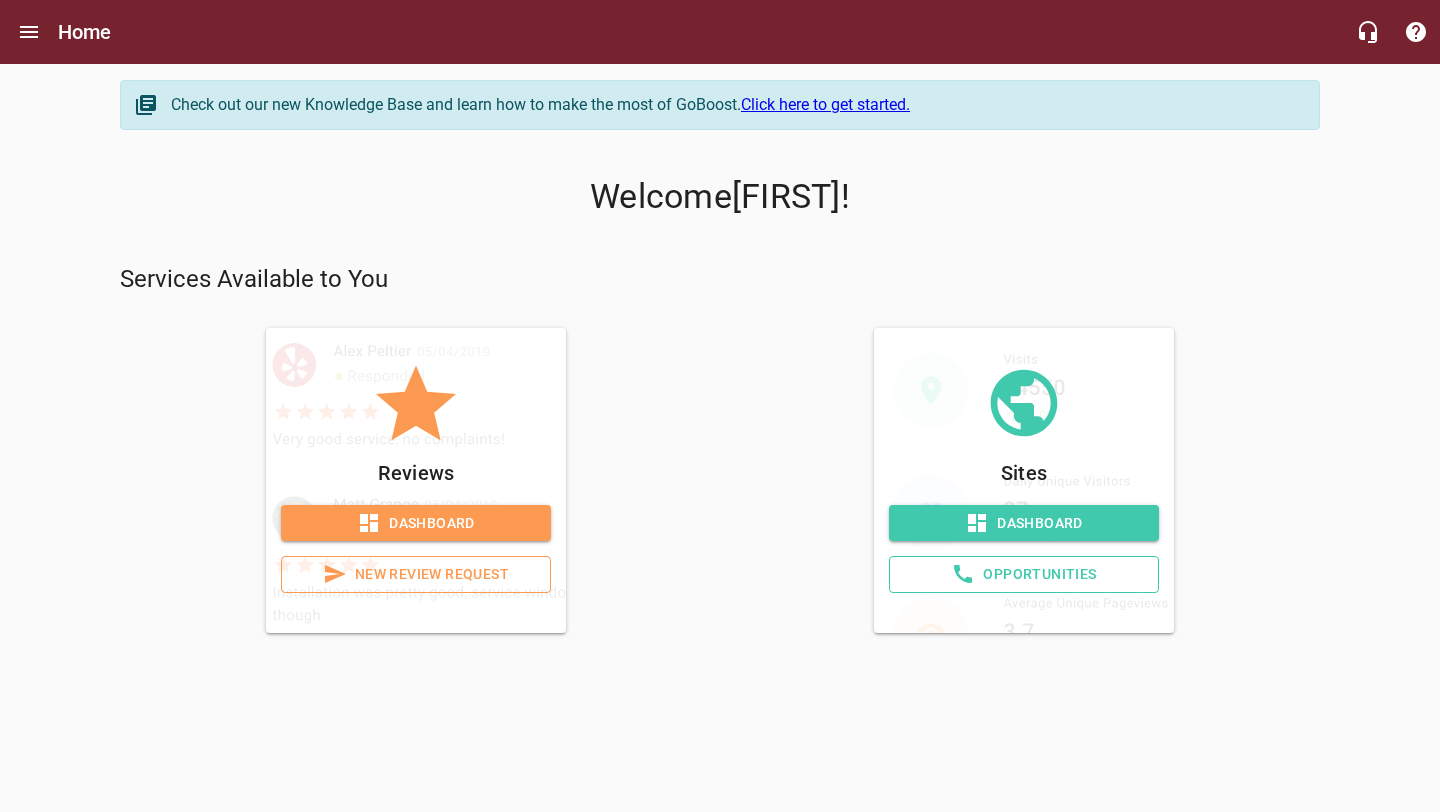 click on "Dashboard" at bounding box center (416, 523) 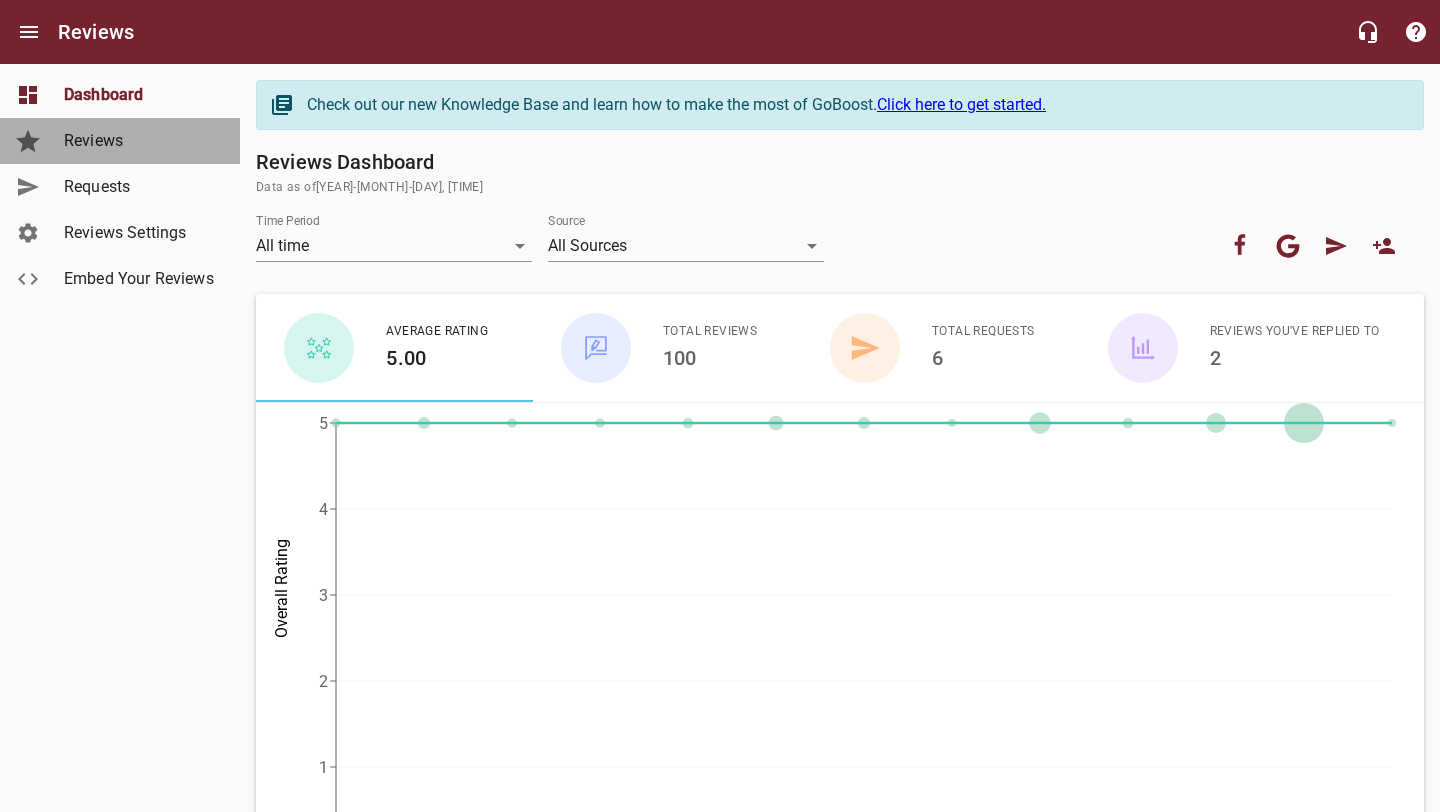 click on "Reviews" at bounding box center (140, 141) 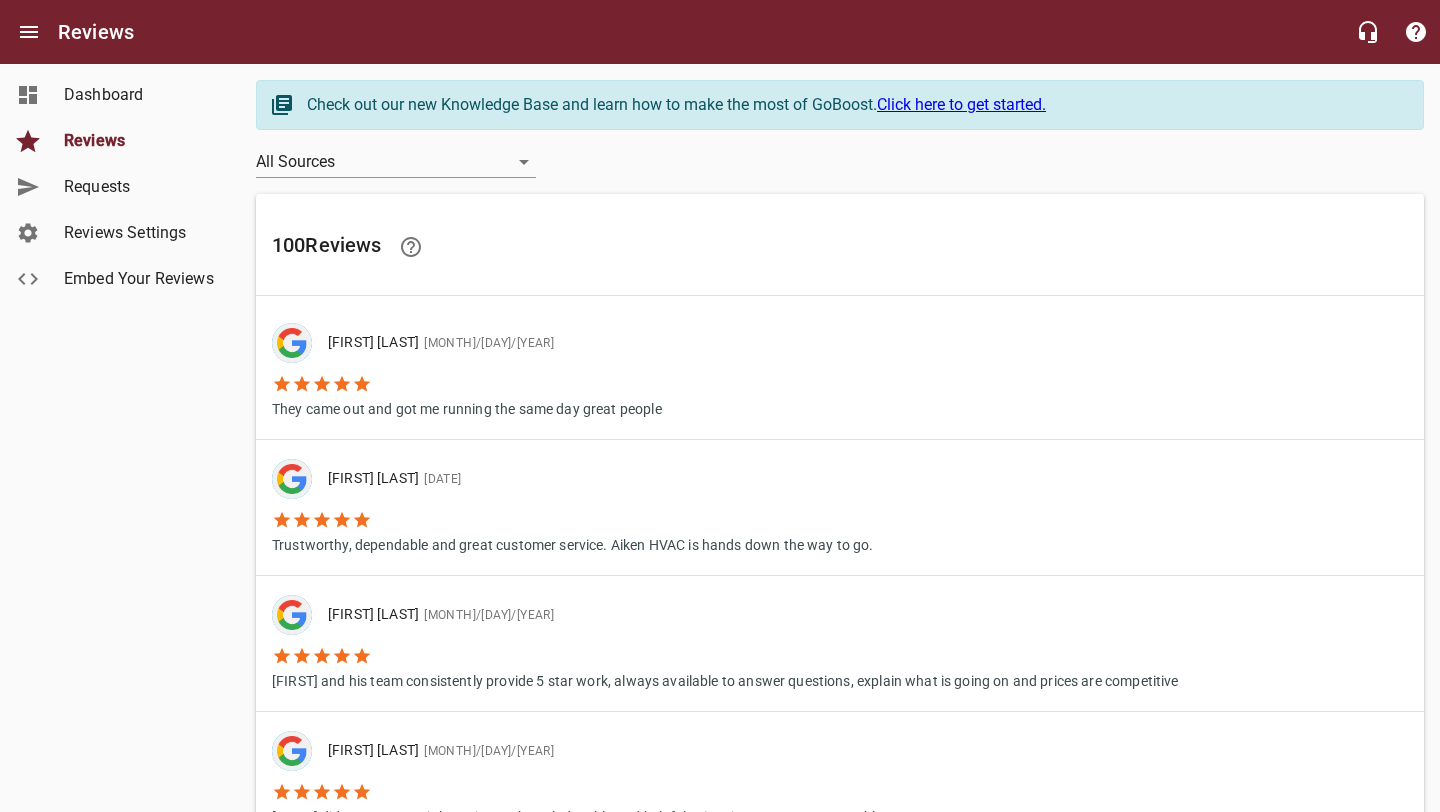 click on "Requests" at bounding box center [140, 187] 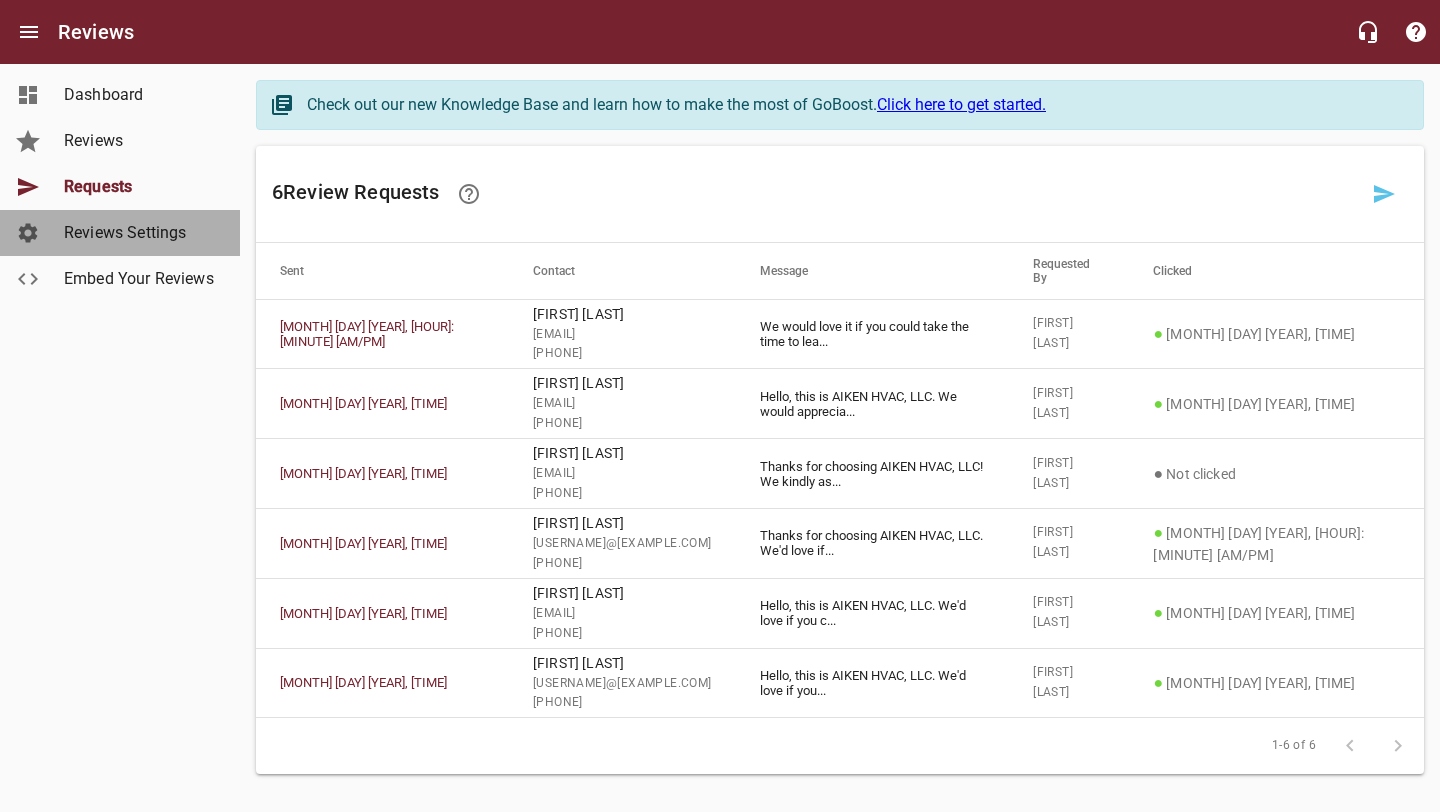 click on "Reviews Settings" at bounding box center (140, 233) 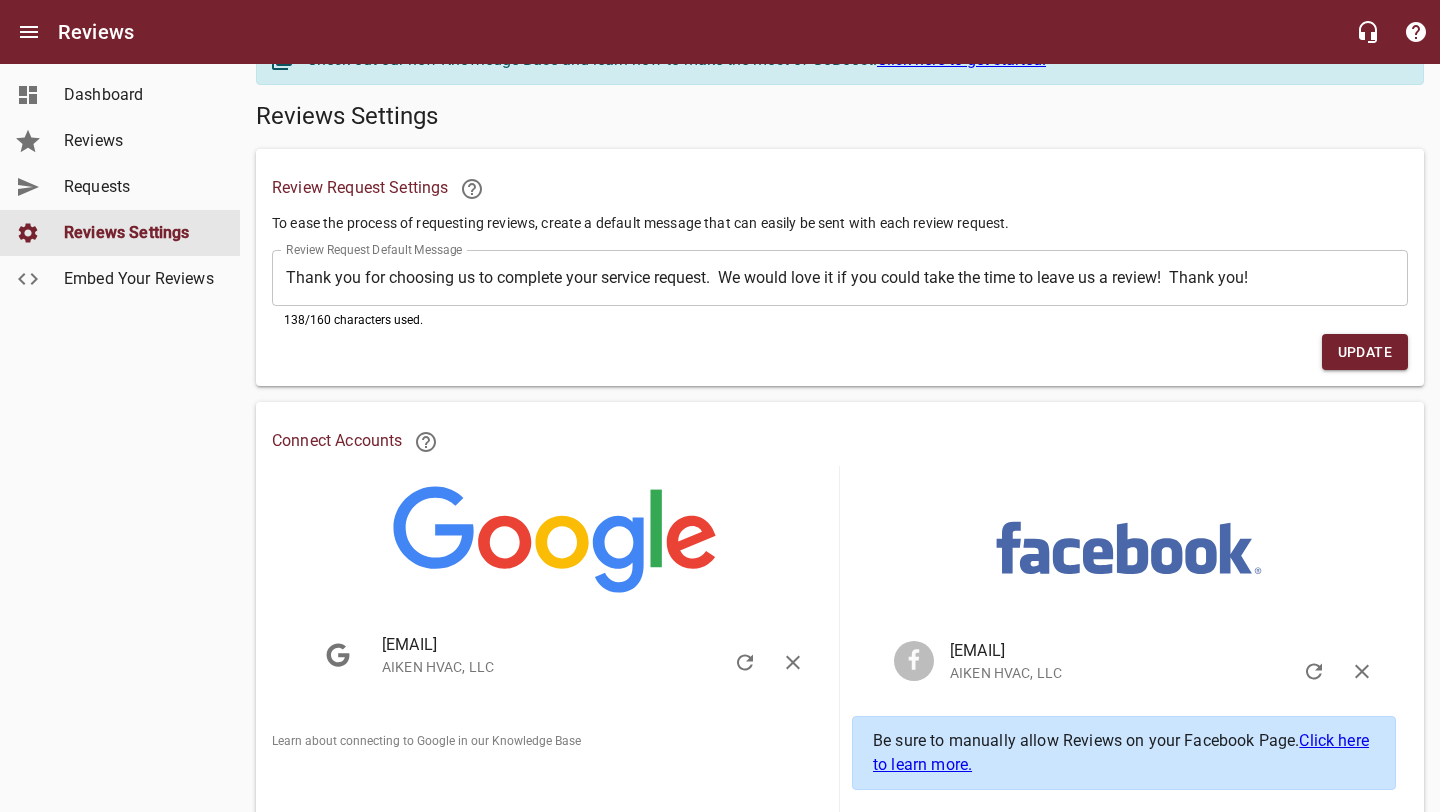 scroll, scrollTop: 43, scrollLeft: 0, axis: vertical 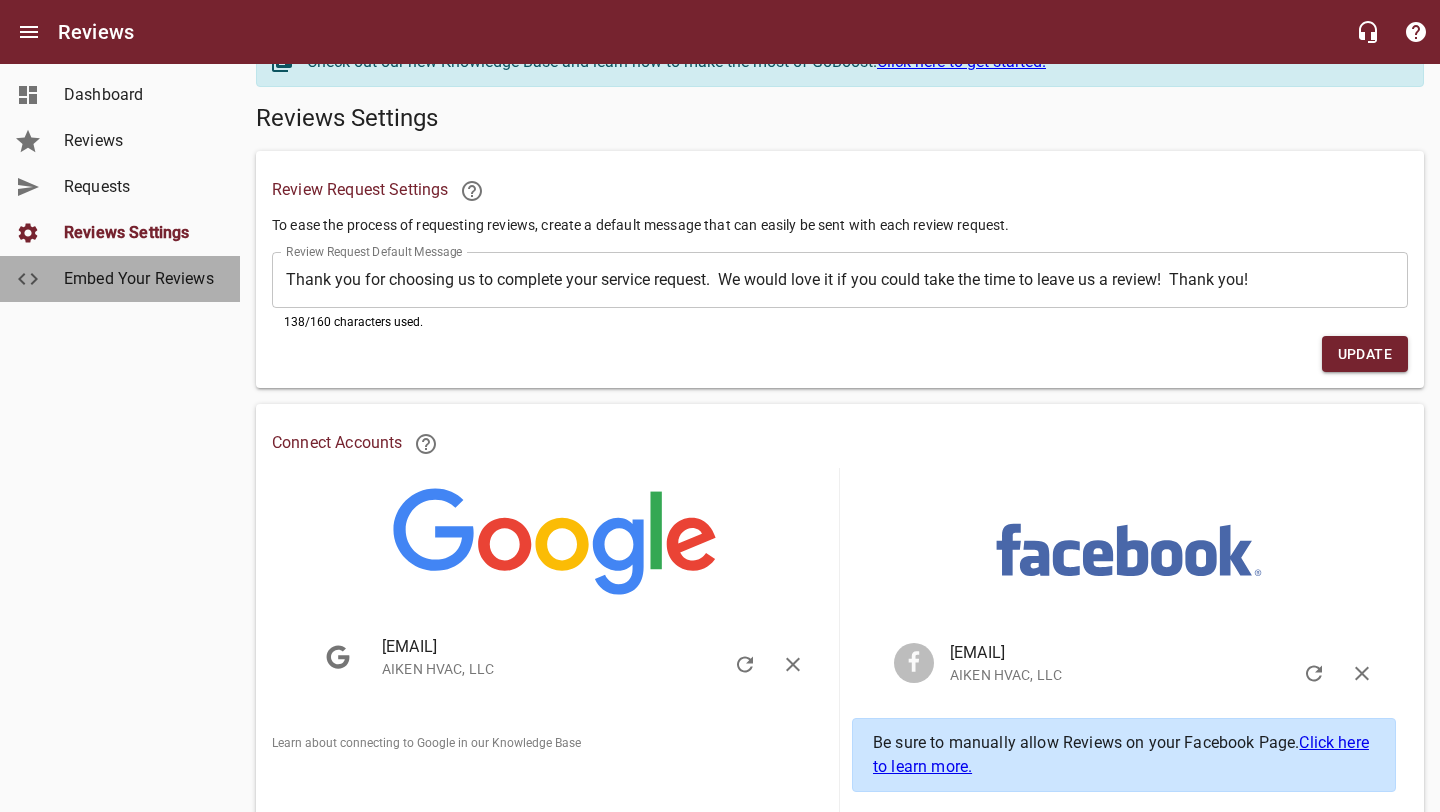 click on "Embed Your Reviews" at bounding box center (140, 279) 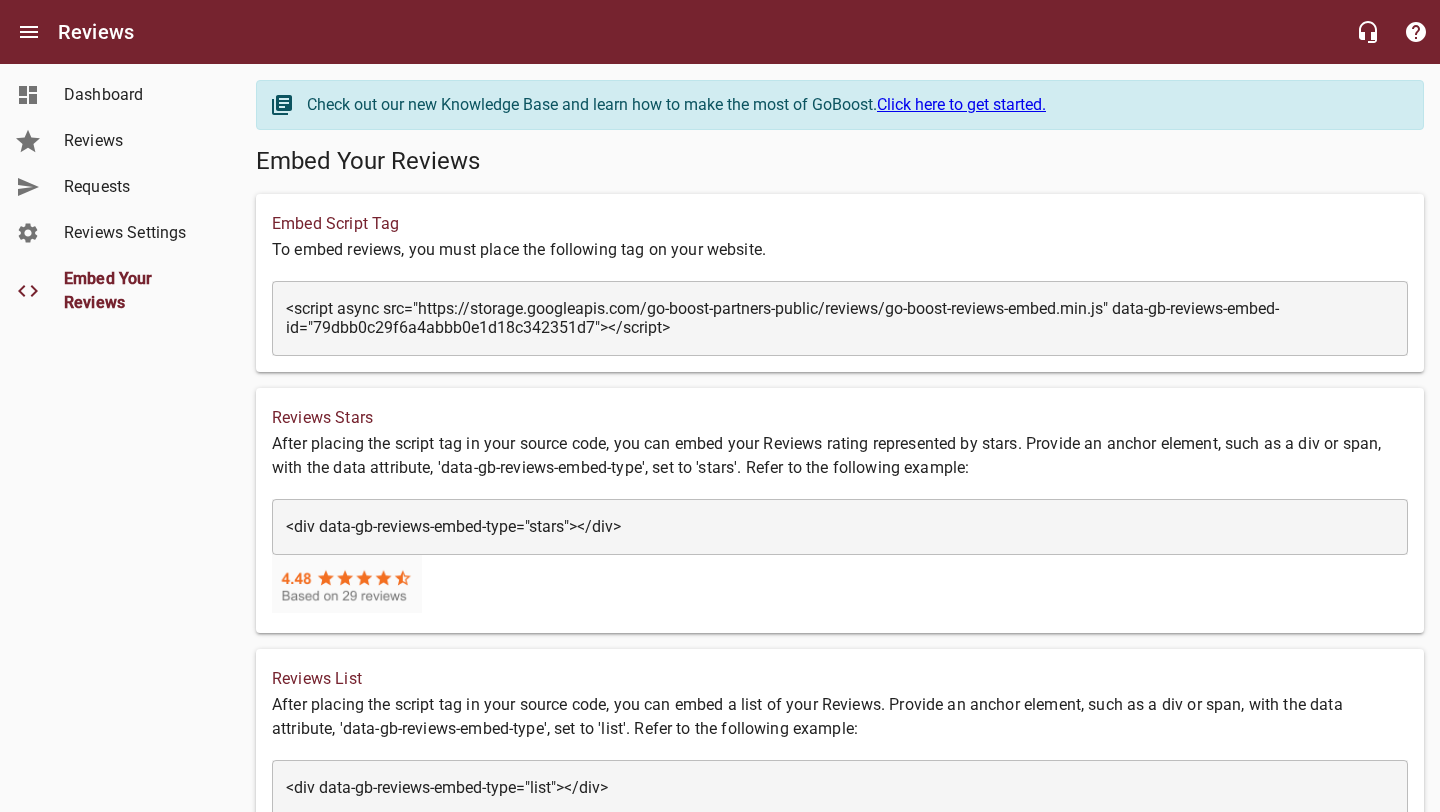 click on "Dashboard" at bounding box center (140, 95) 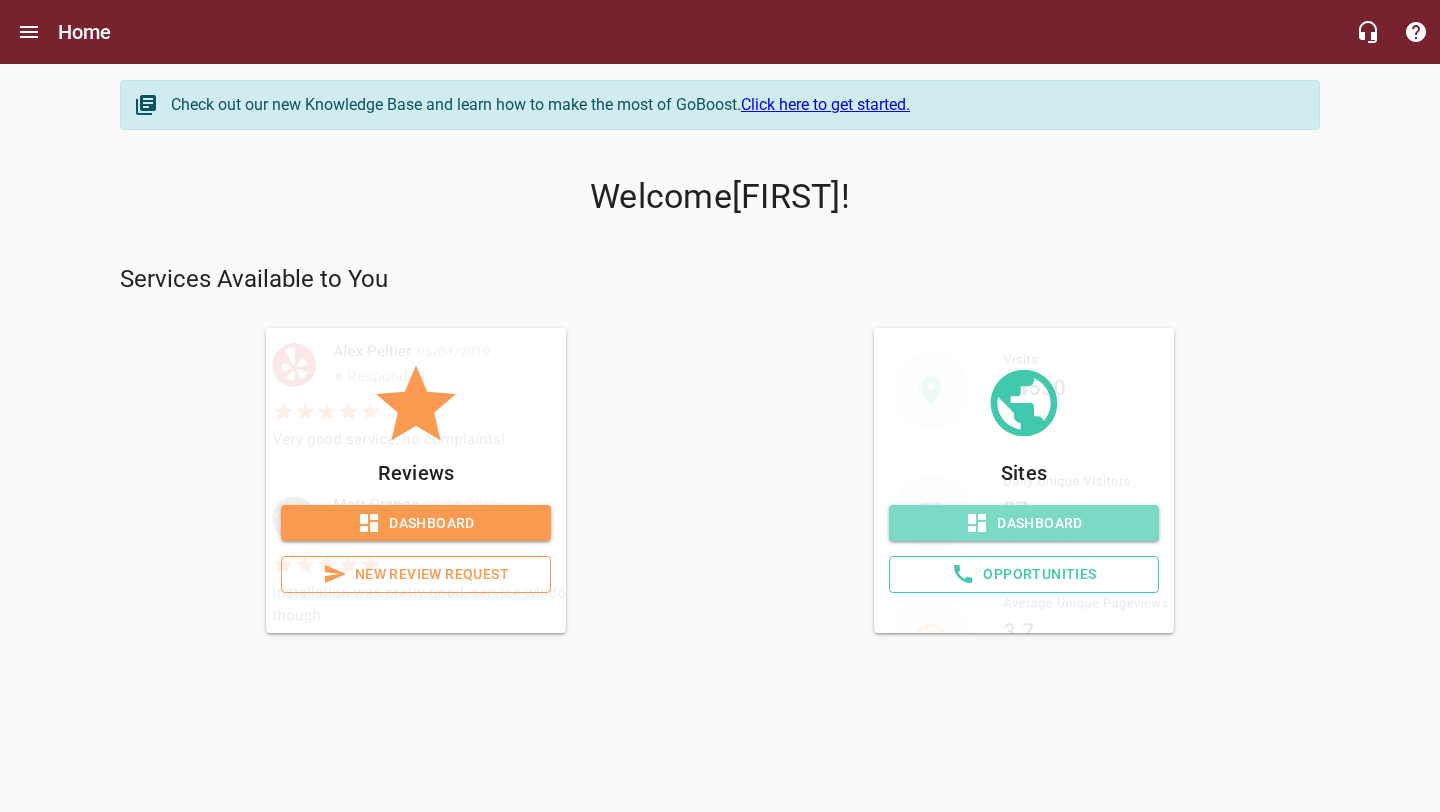 click on "Dashboard" at bounding box center [1024, 523] 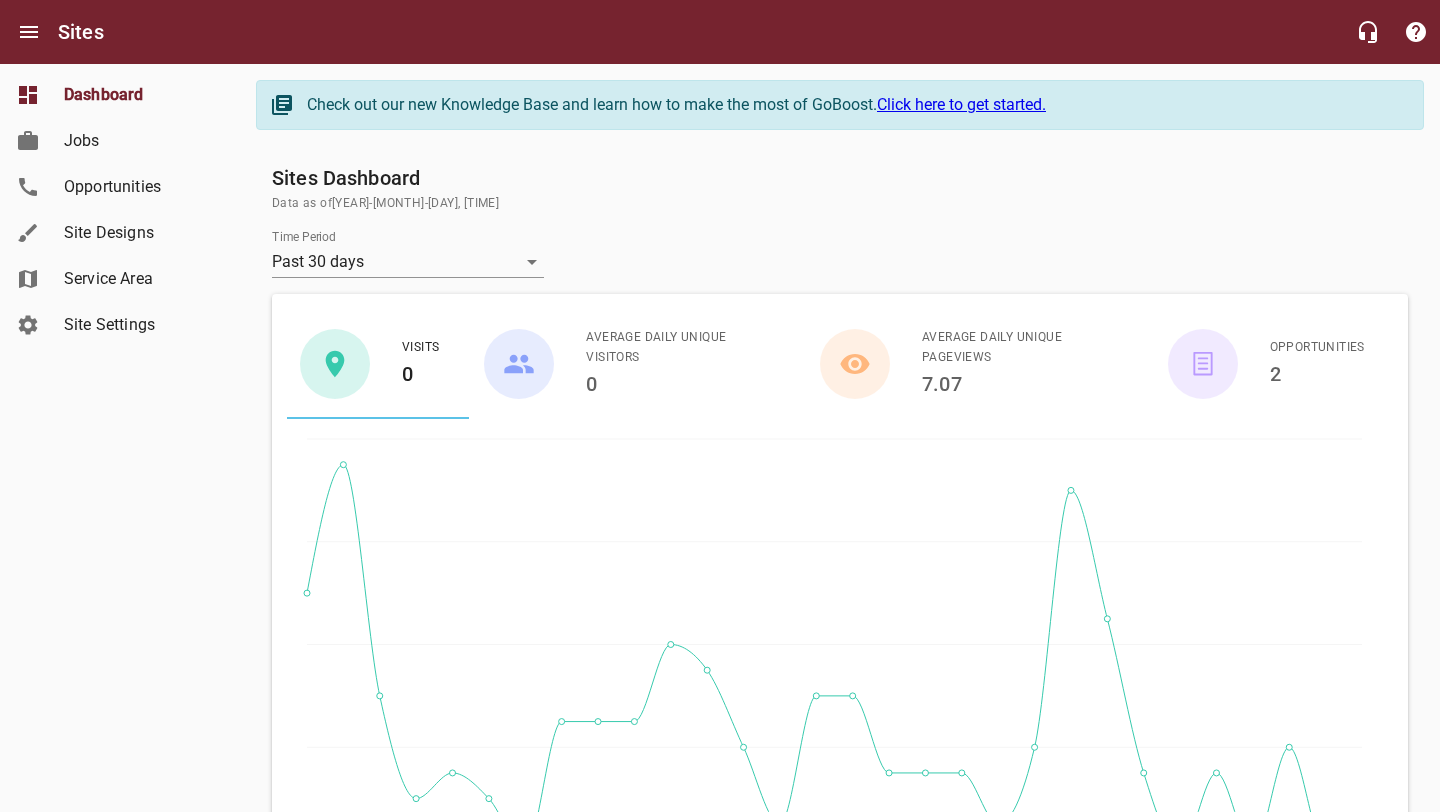 click on "Jobs" at bounding box center [120, 141] 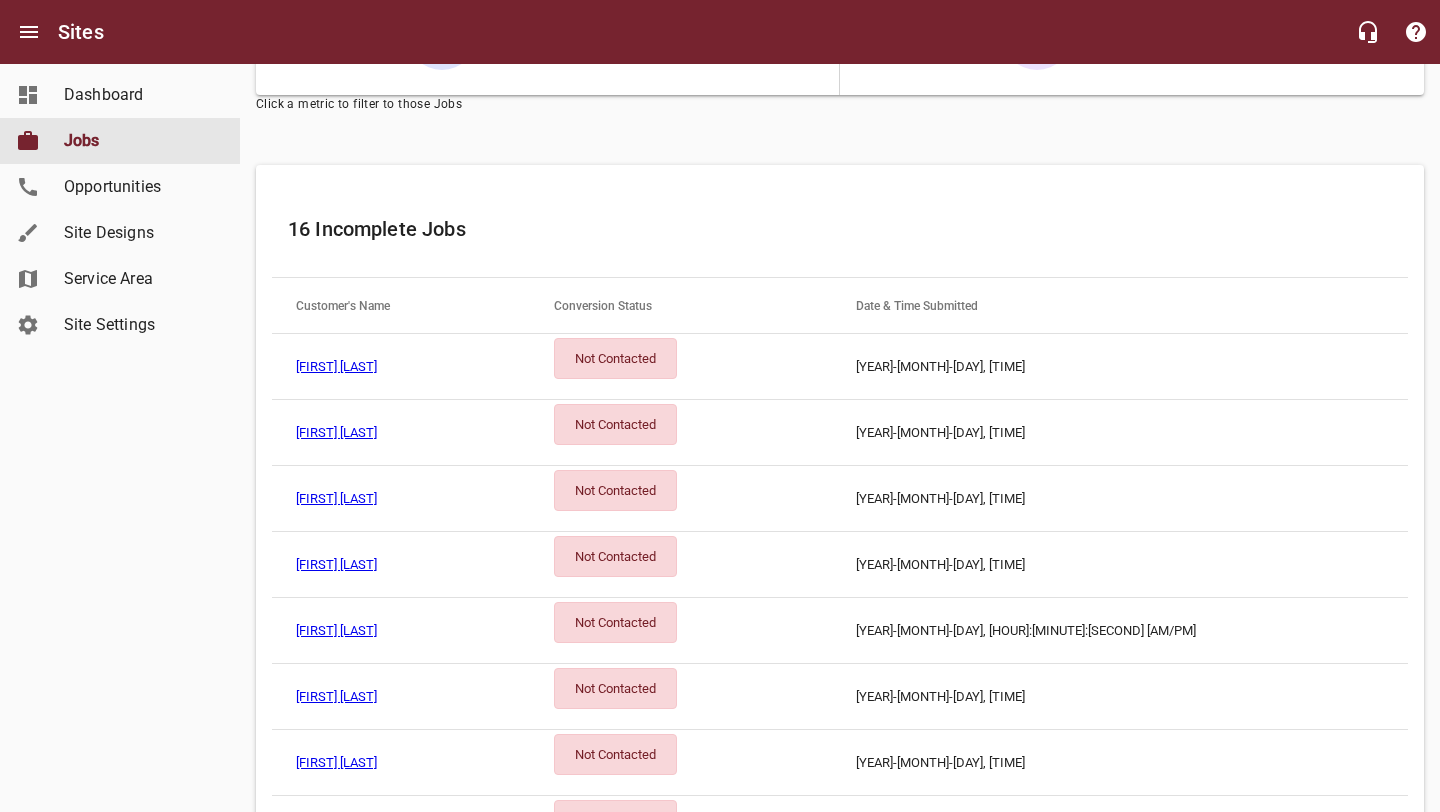 scroll, scrollTop: 327, scrollLeft: 0, axis: vertical 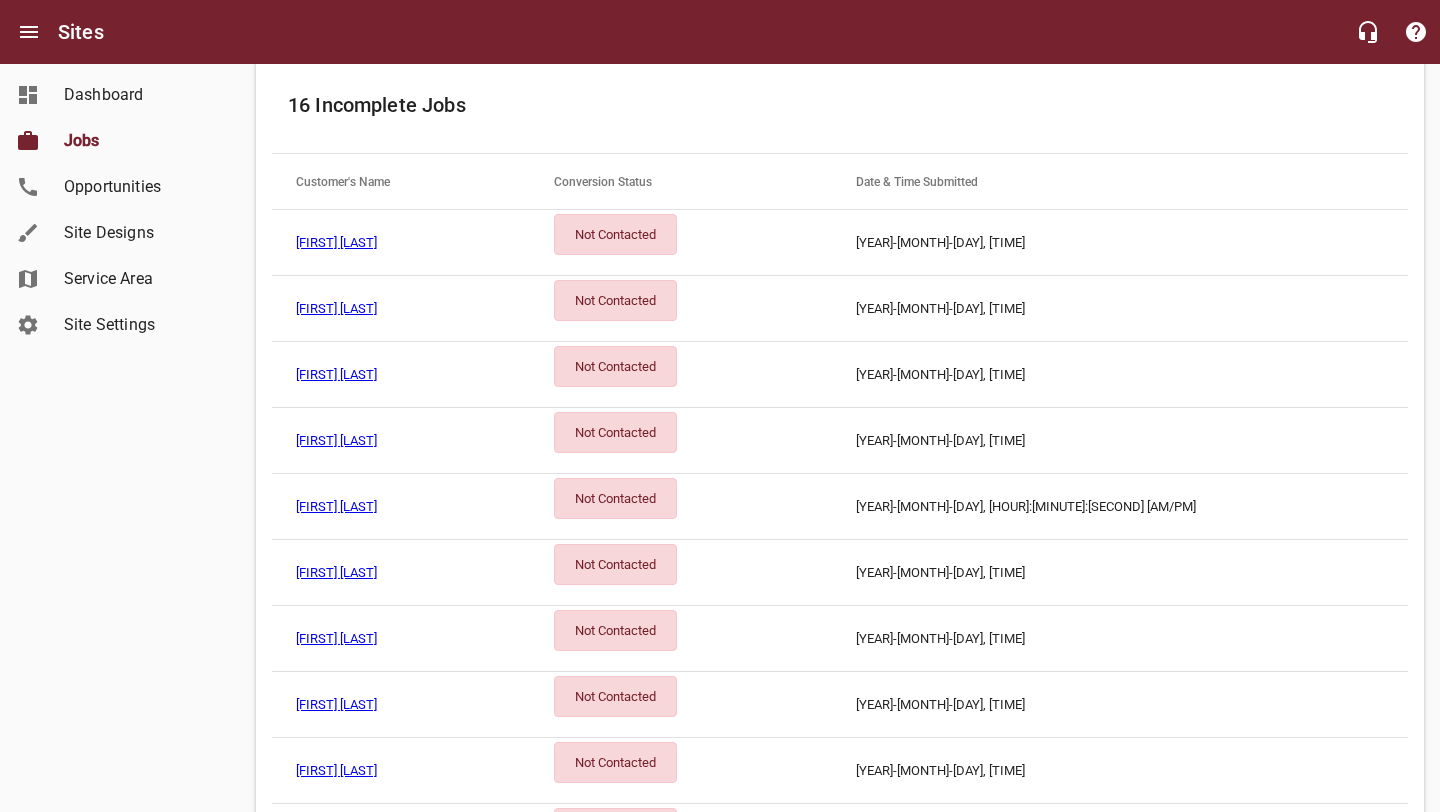 click on "[FIRST] [LAST]" at bounding box center [336, 374] 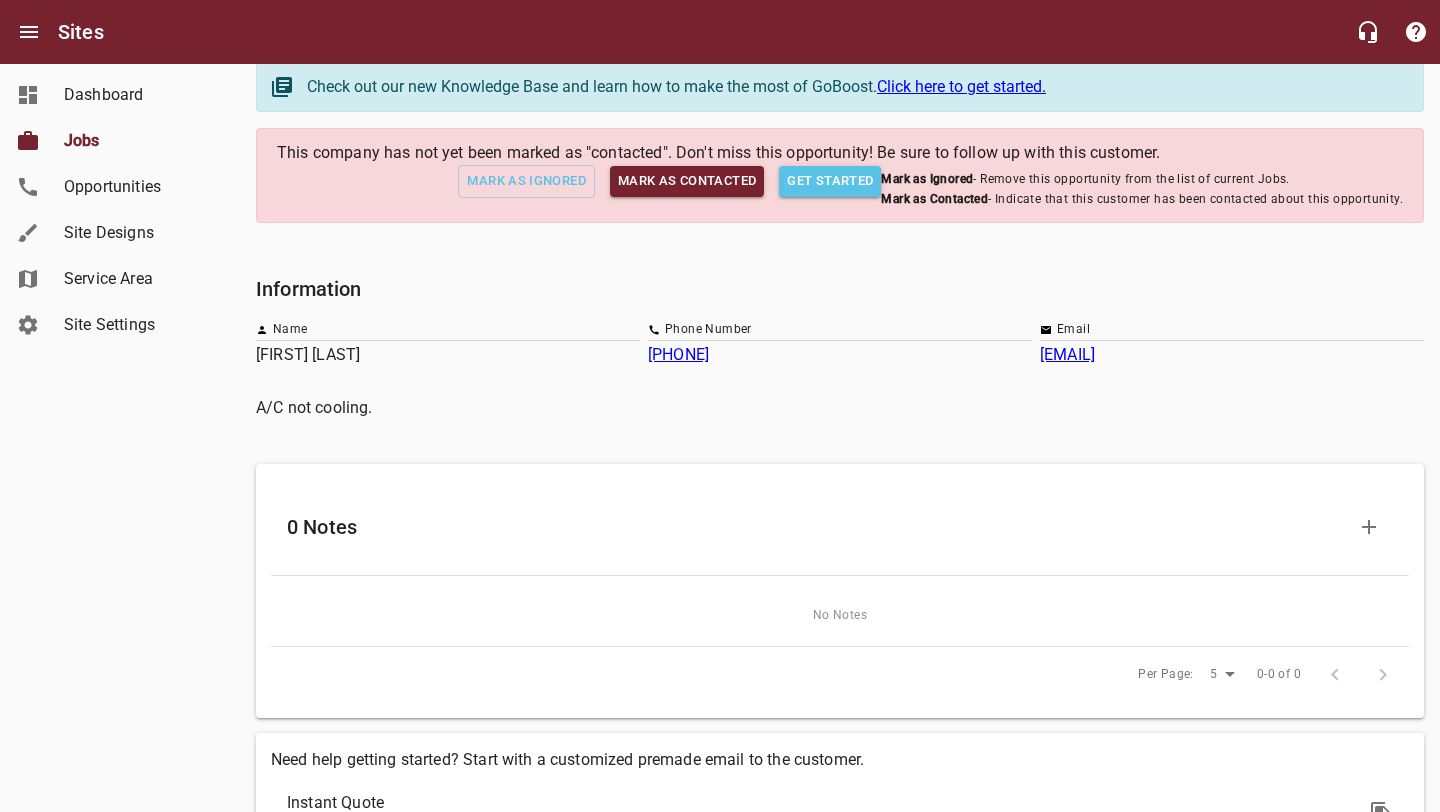 scroll, scrollTop: 0, scrollLeft: 0, axis: both 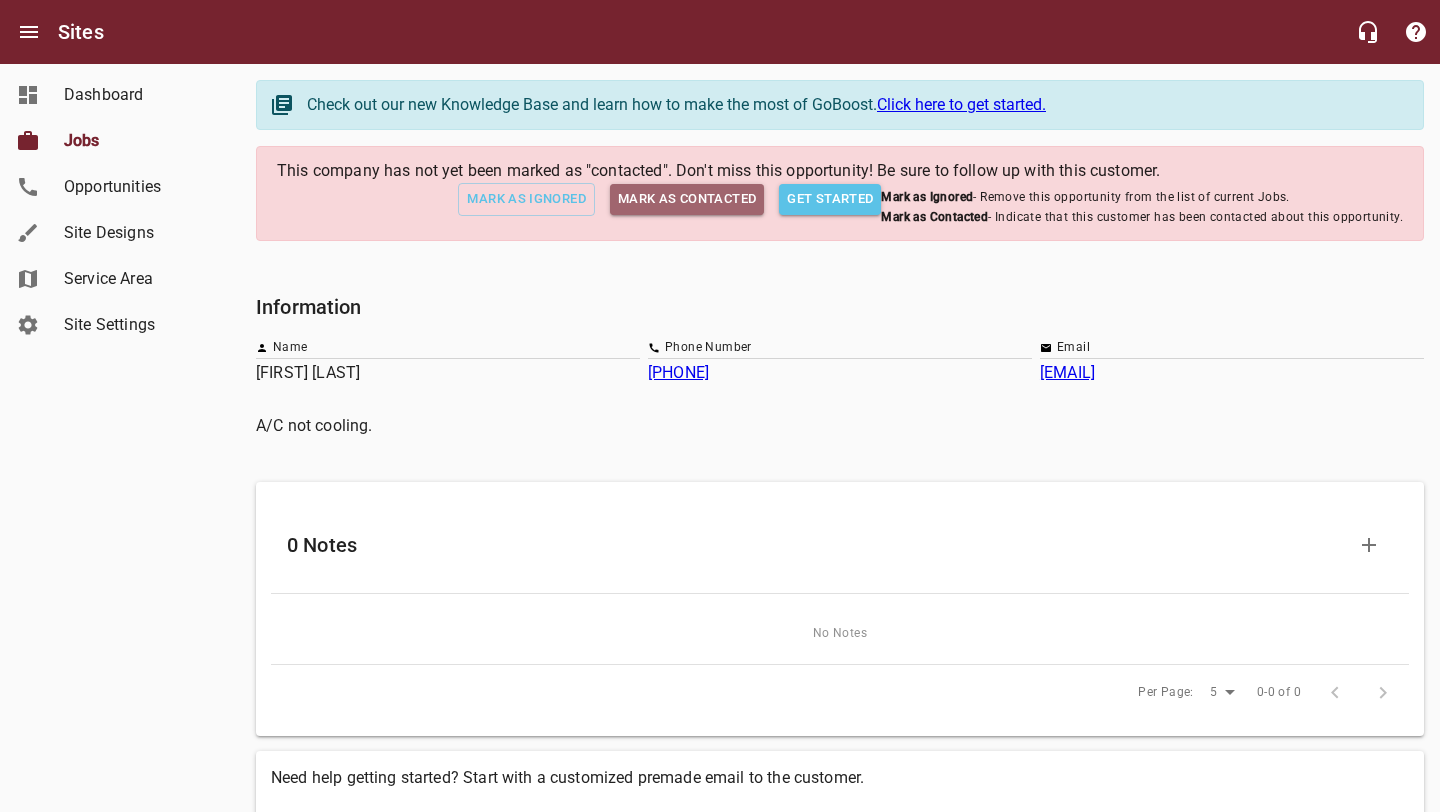 click on "Mark as Contacted" at bounding box center (687, 199) 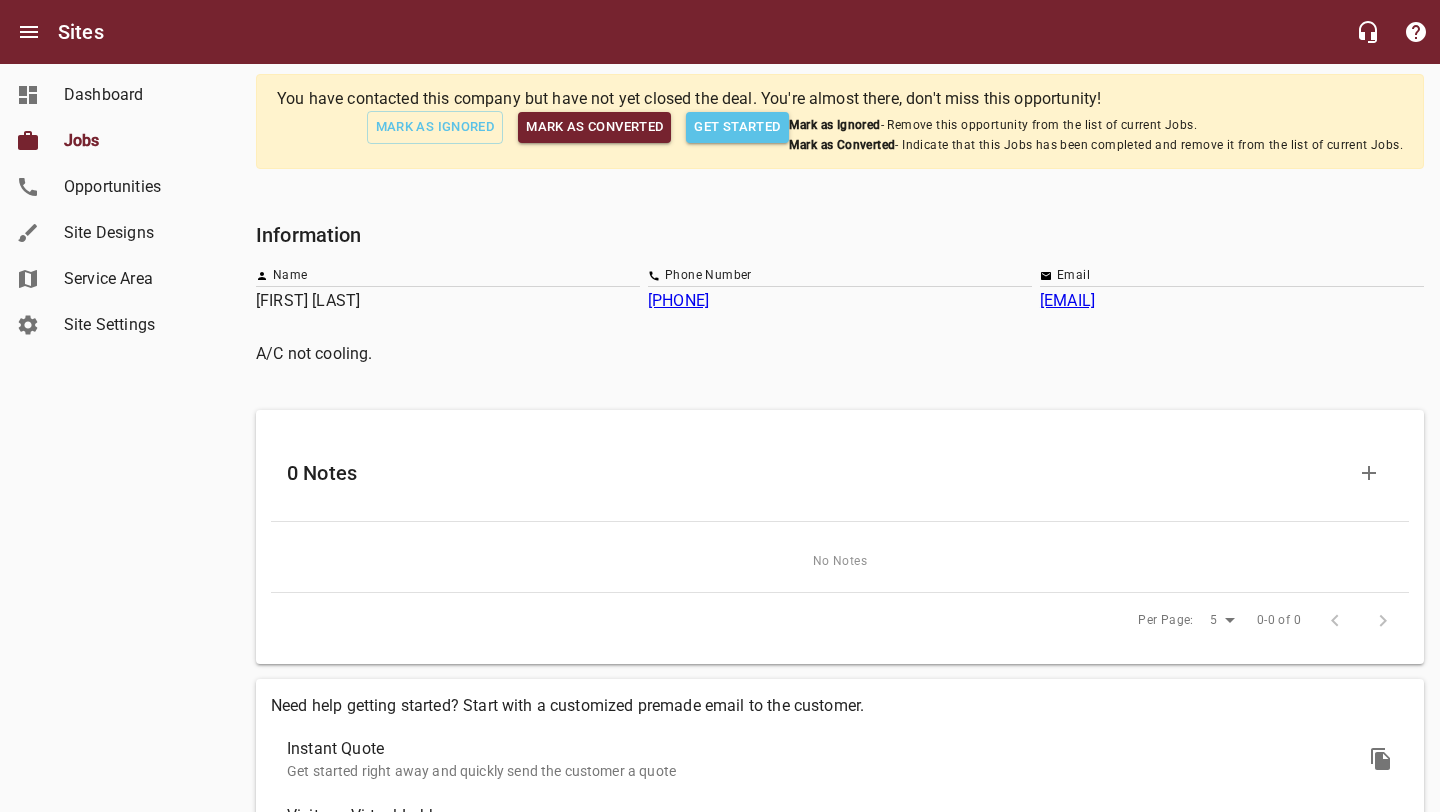 scroll, scrollTop: 0, scrollLeft: 0, axis: both 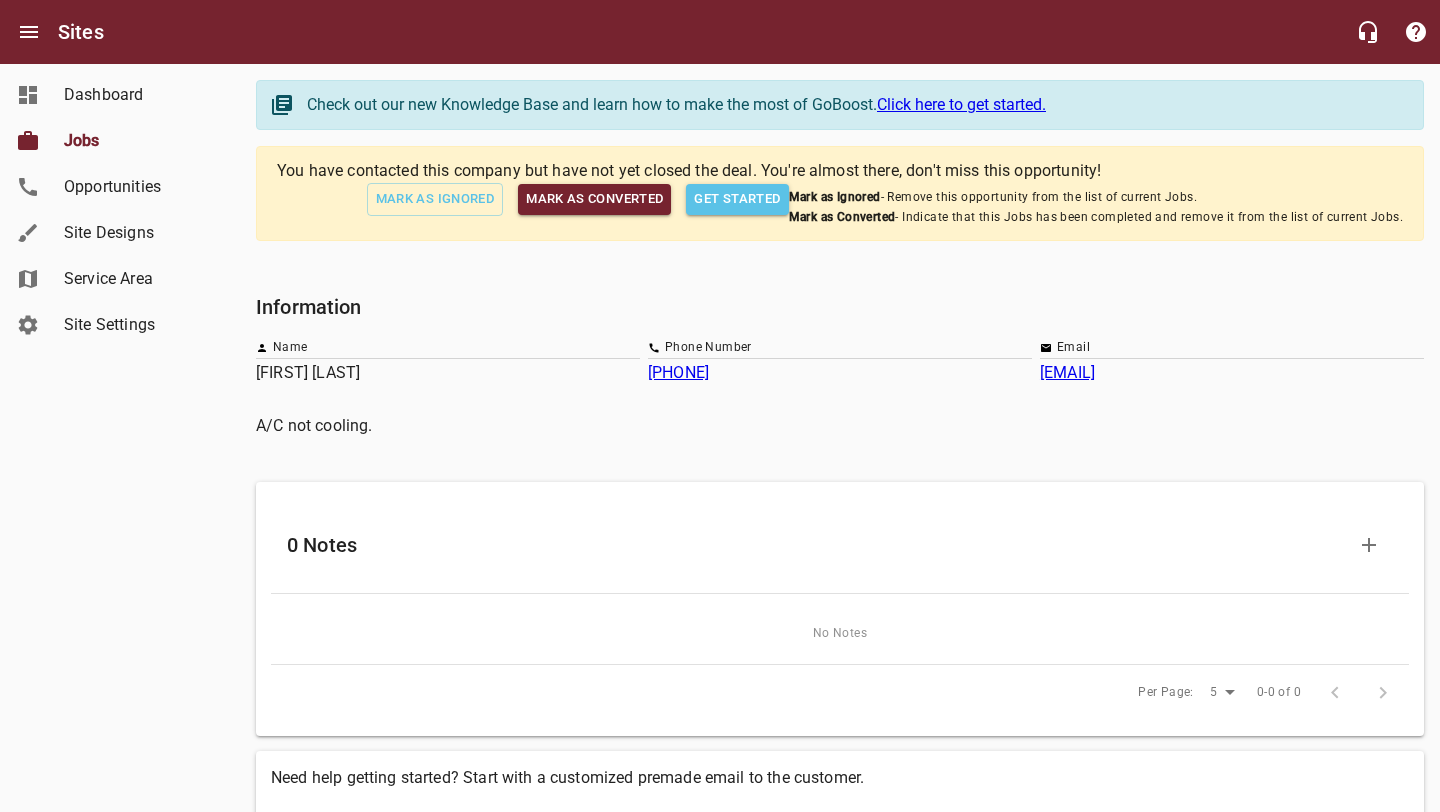 click on "Jobs" at bounding box center (140, 141) 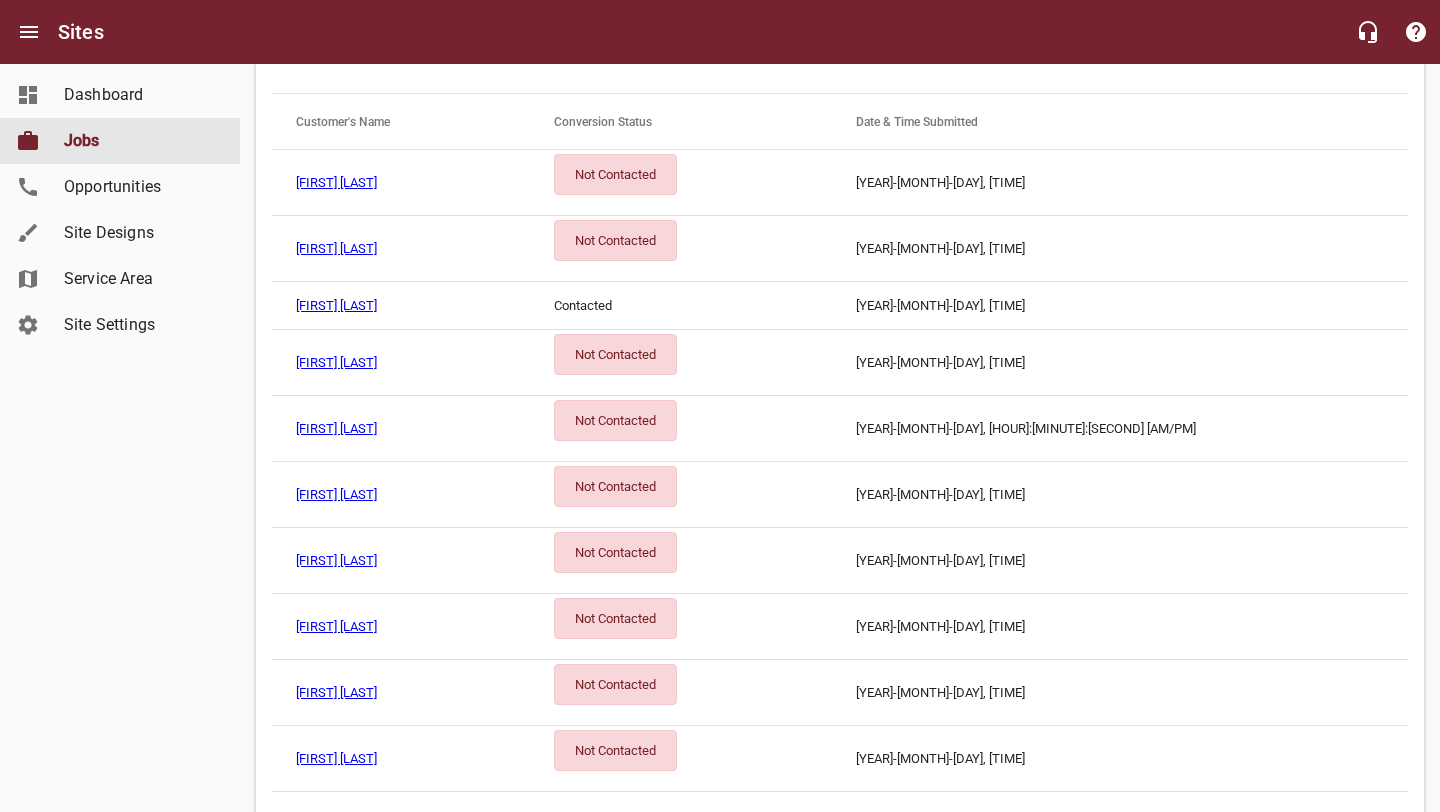 scroll, scrollTop: 385, scrollLeft: 0, axis: vertical 